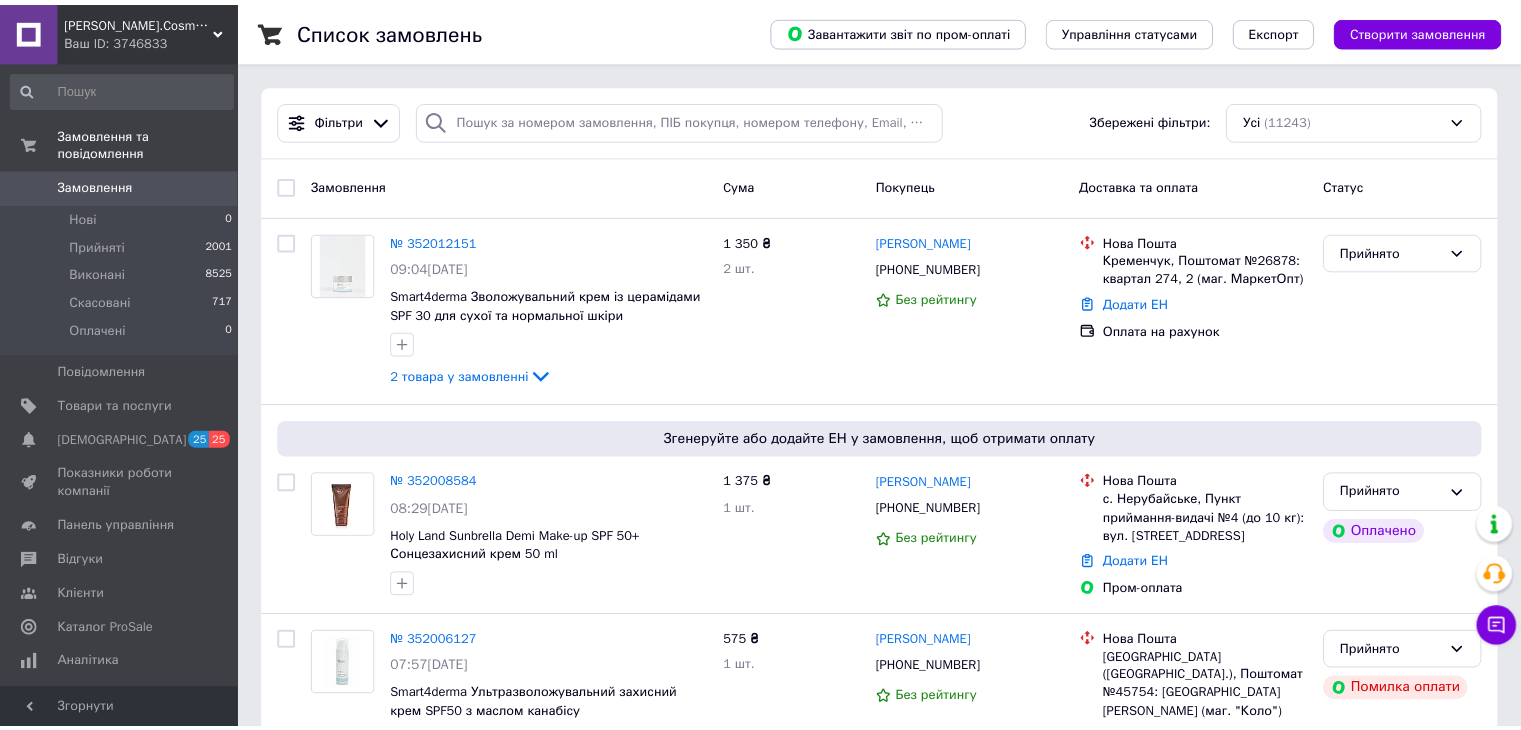 scroll, scrollTop: 0, scrollLeft: 0, axis: both 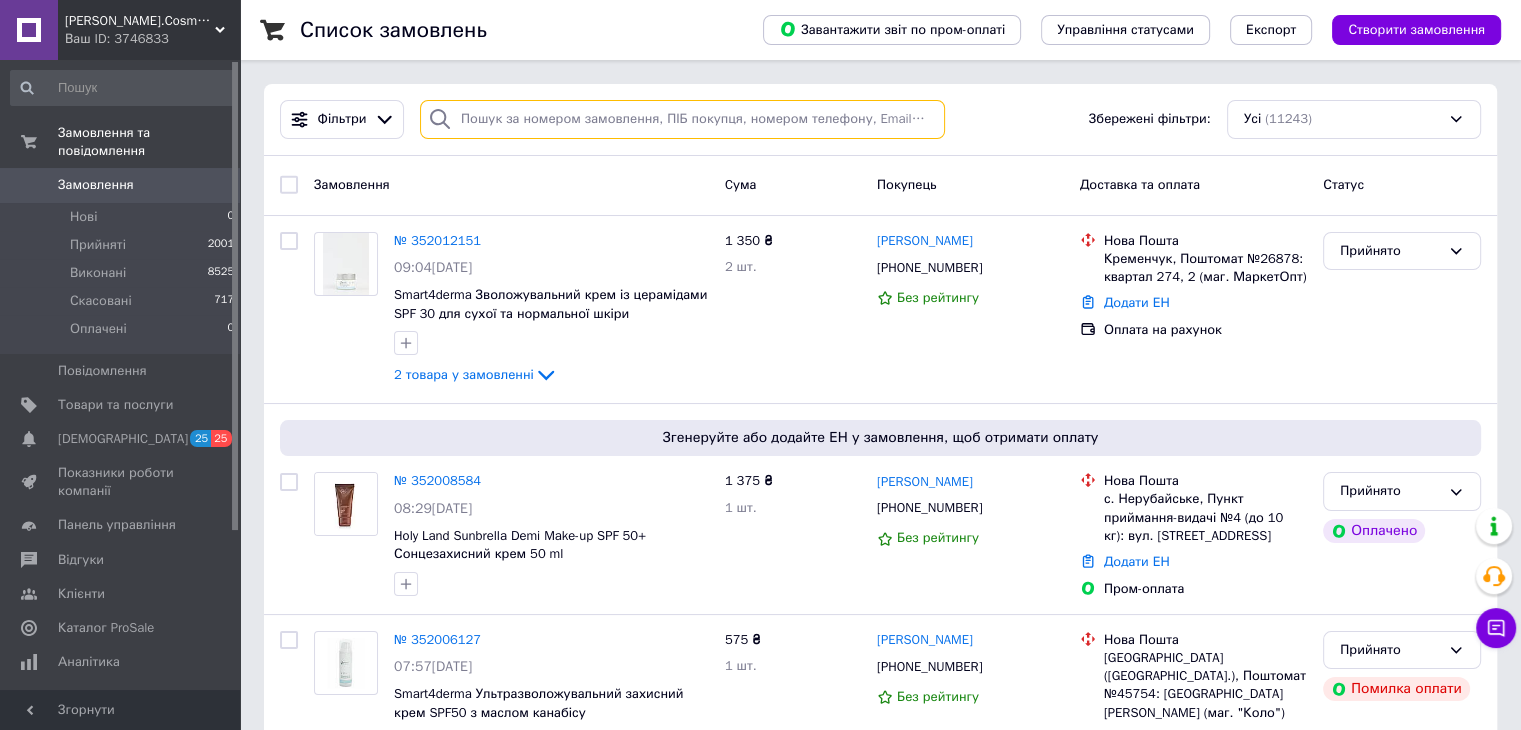 click at bounding box center (682, 119) 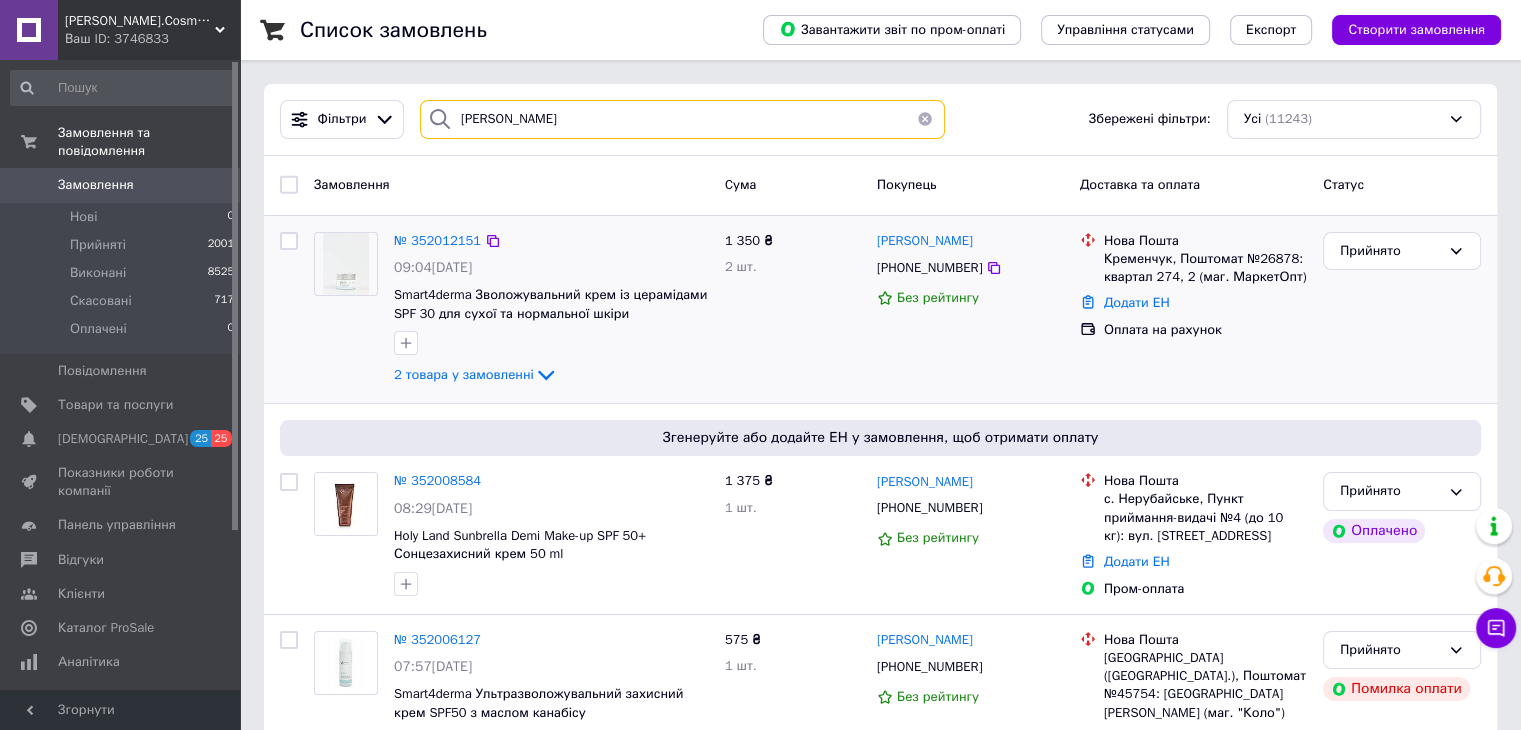 type on "романцова" 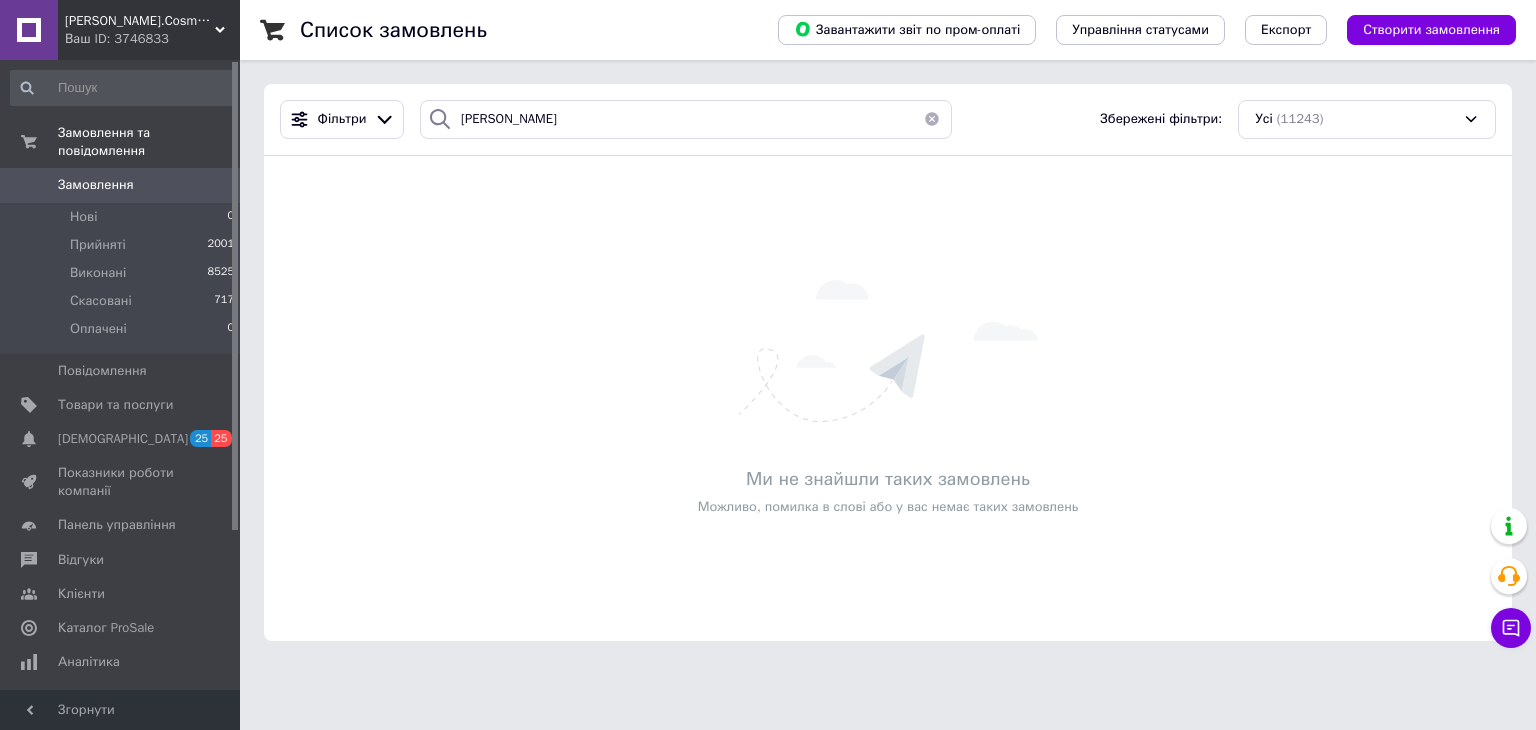 click on "Замовлення 0" at bounding box center (123, 185) 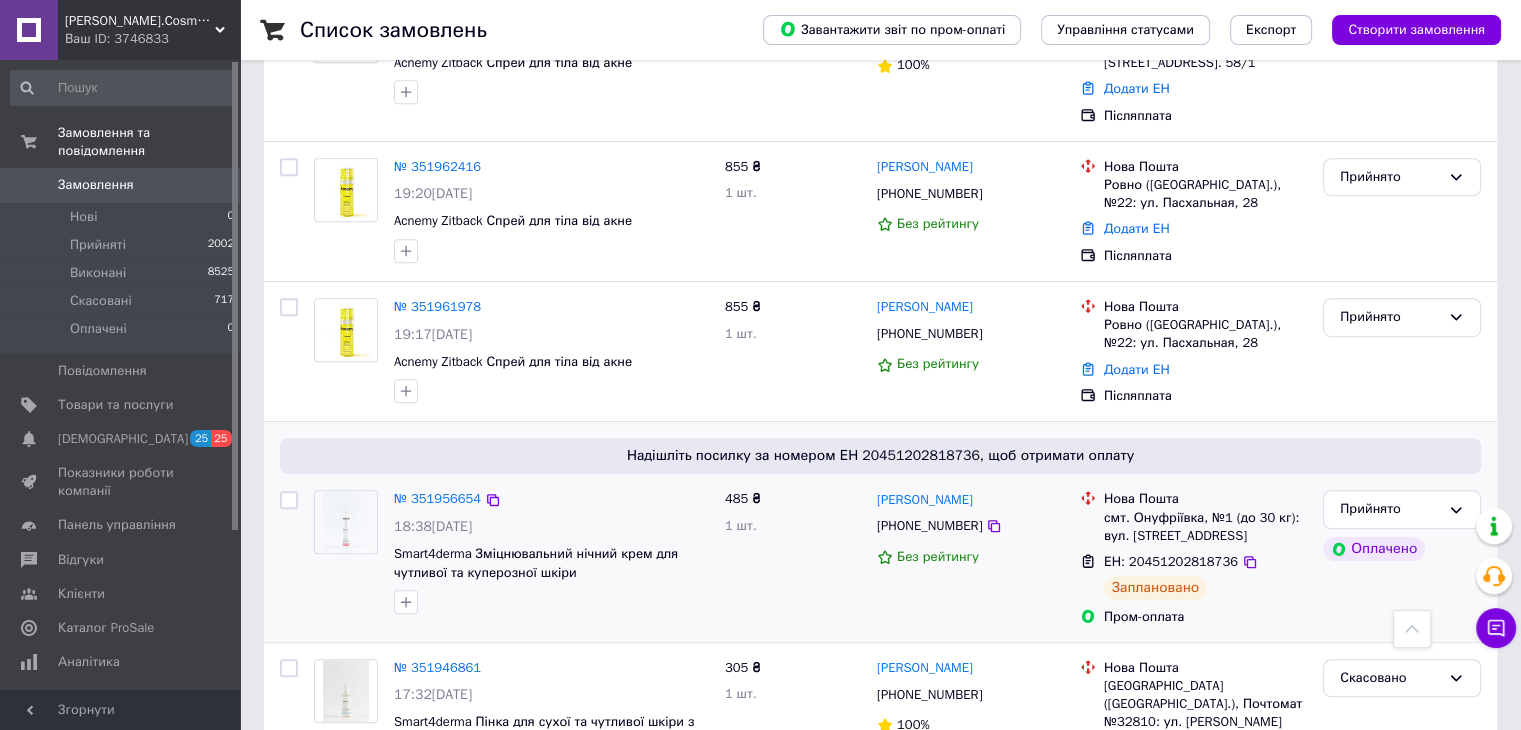 scroll, scrollTop: 1100, scrollLeft: 0, axis: vertical 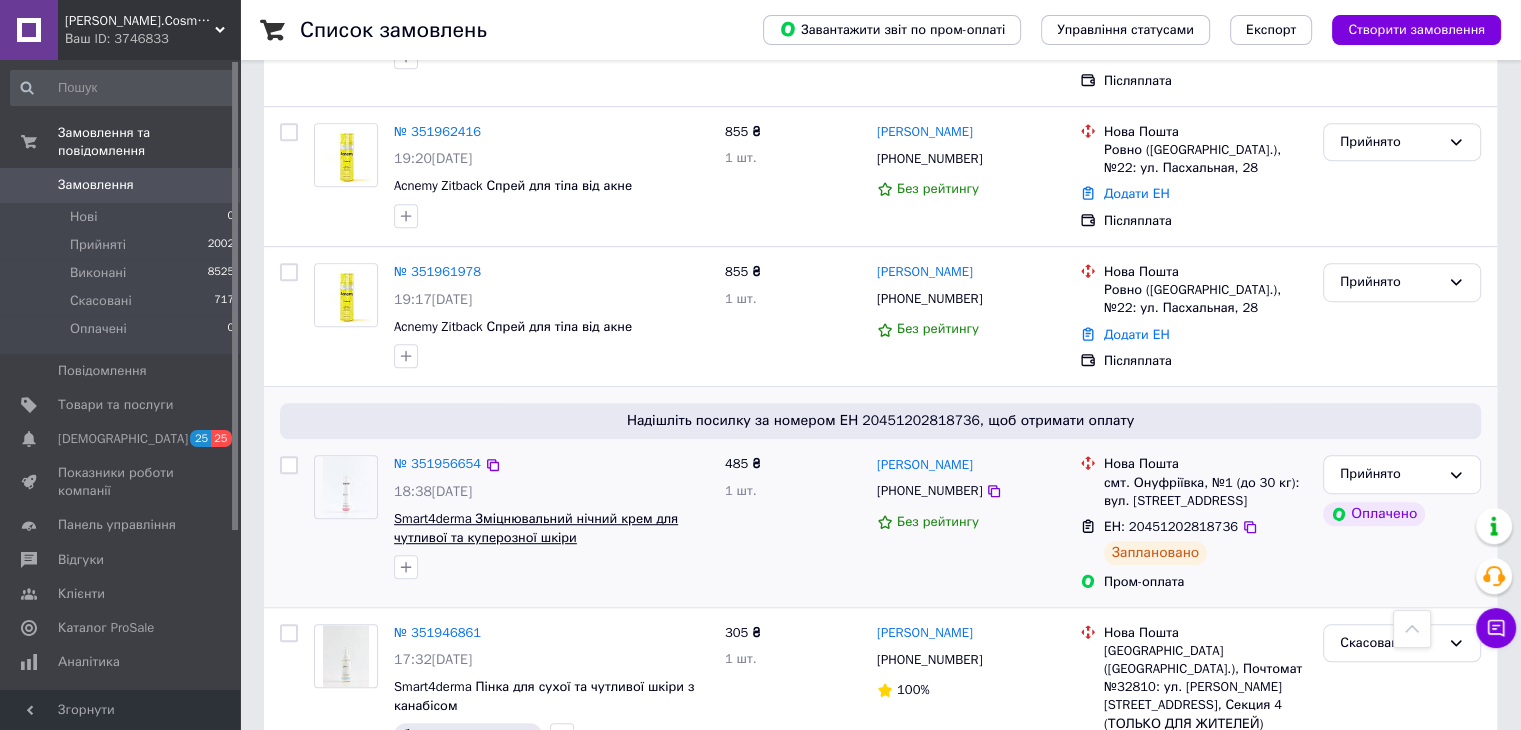 click on "Smart4derma Зміцнювальний нічний крем для чутливої та куперозної шкіри" at bounding box center (536, 528) 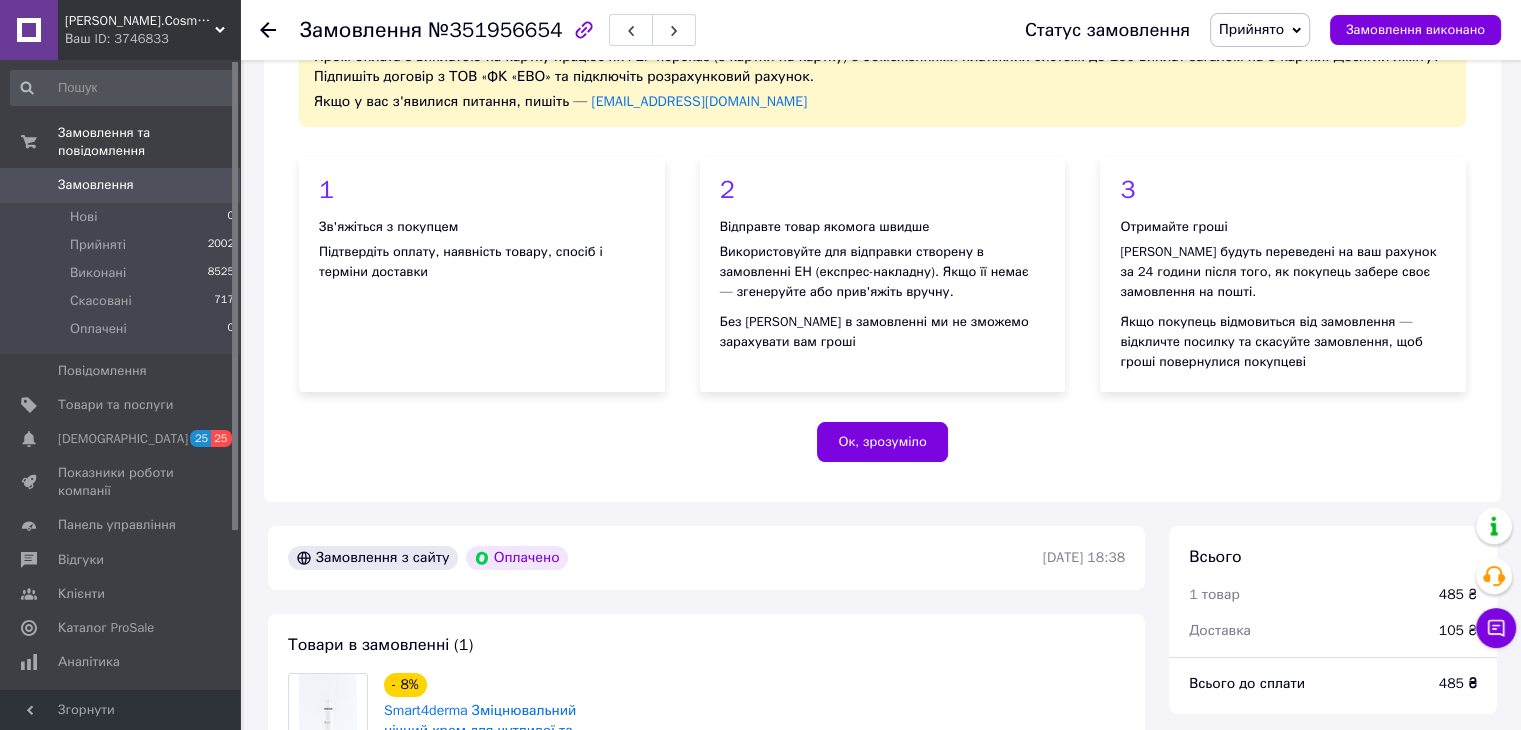 scroll, scrollTop: 400, scrollLeft: 0, axis: vertical 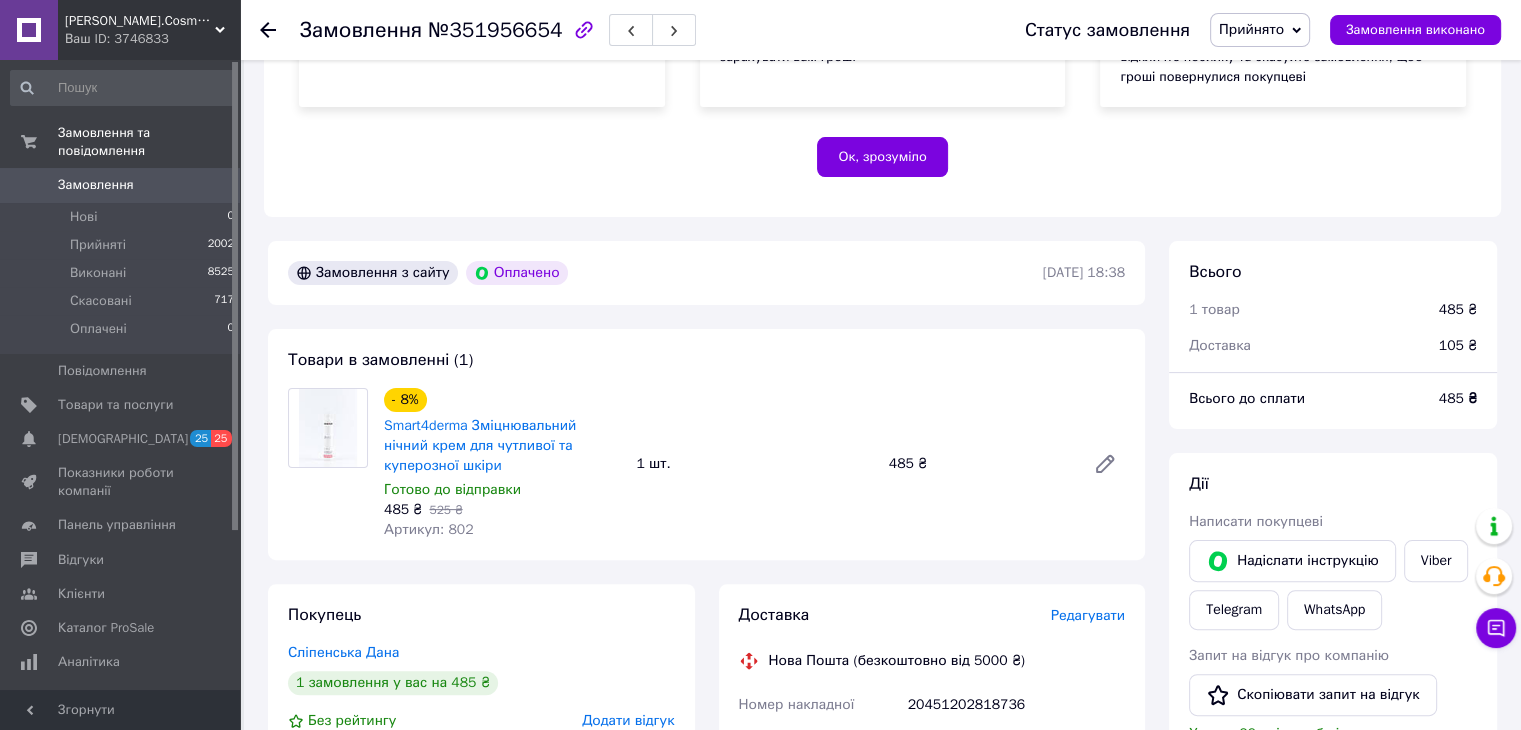 click on "Замовлення" at bounding box center (96, 185) 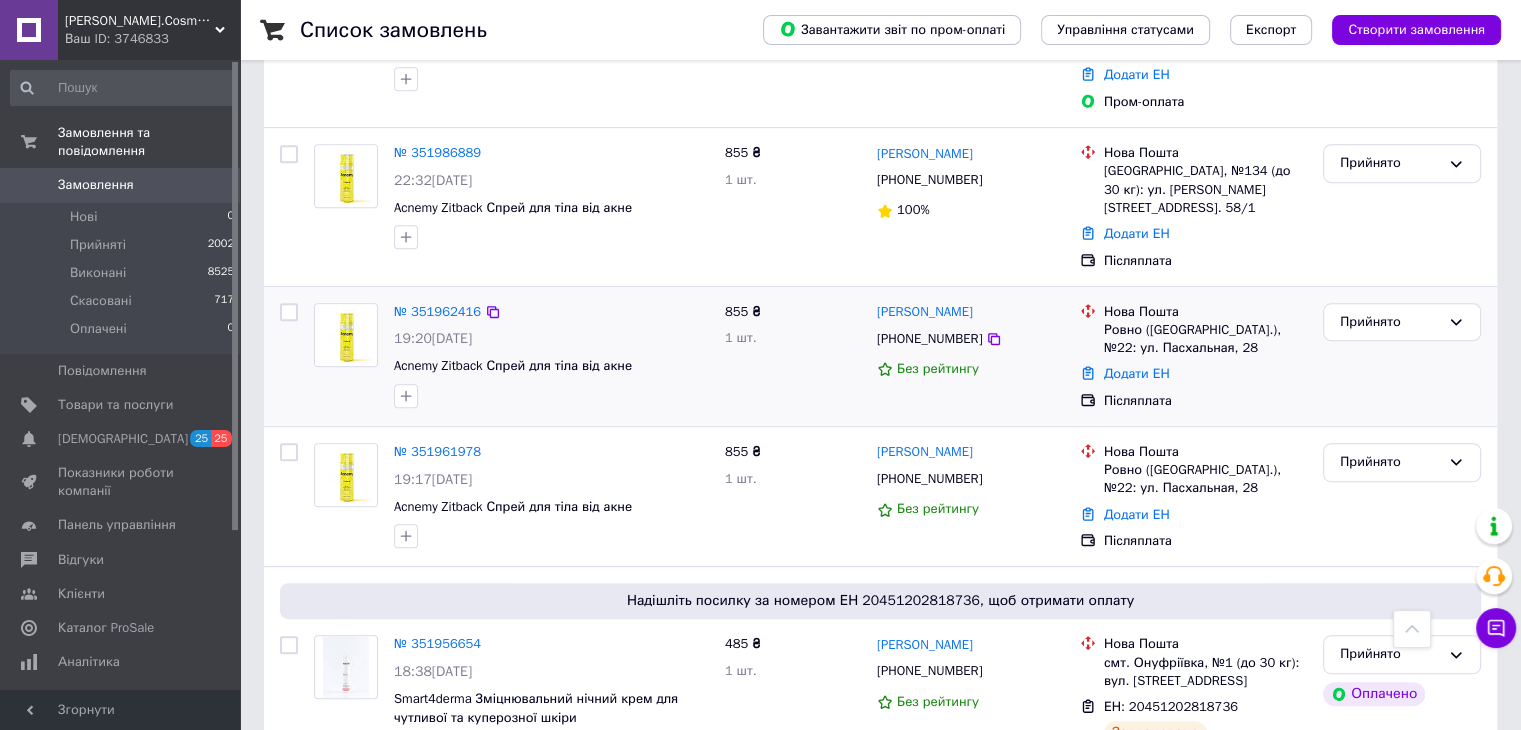 scroll, scrollTop: 1000, scrollLeft: 0, axis: vertical 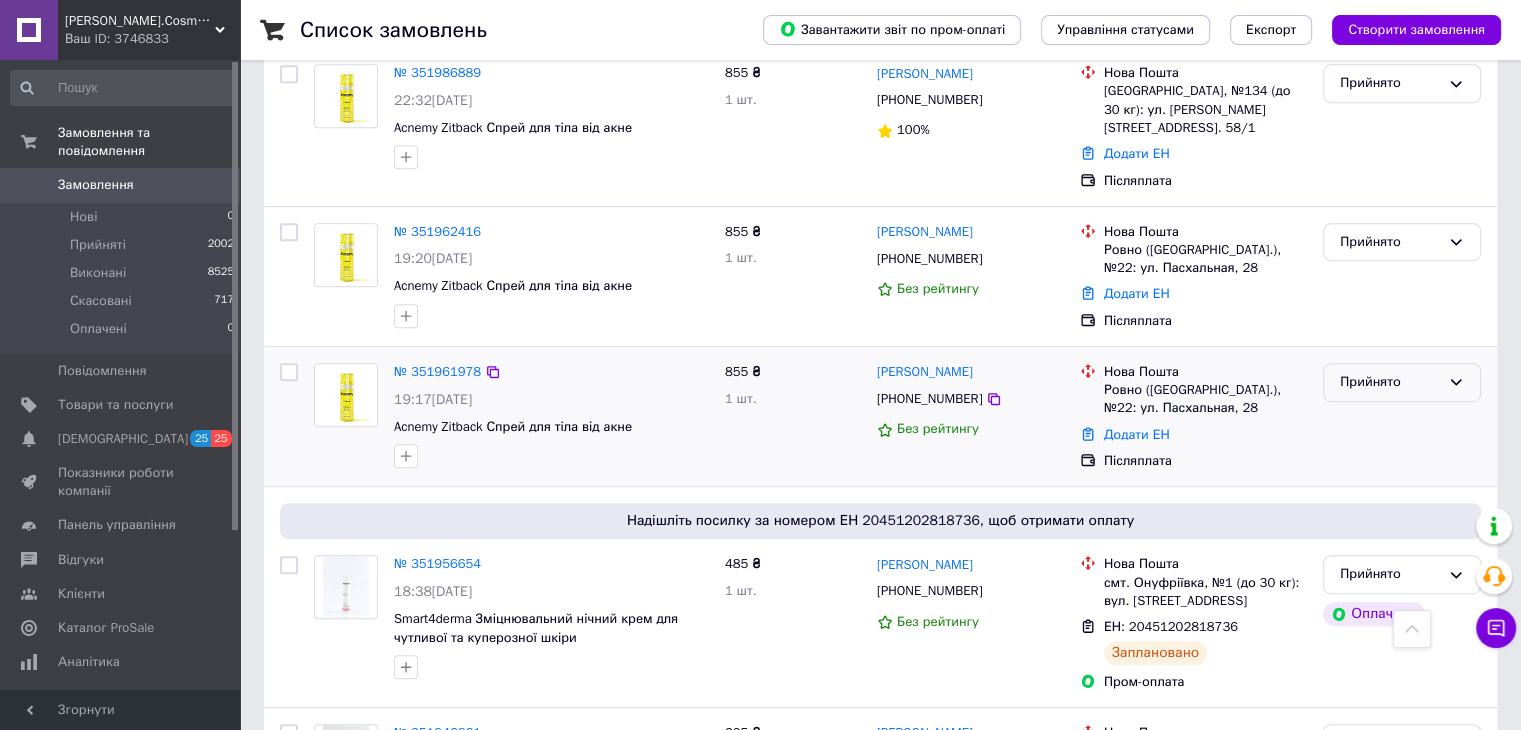 click on "Прийнято" at bounding box center [1390, 382] 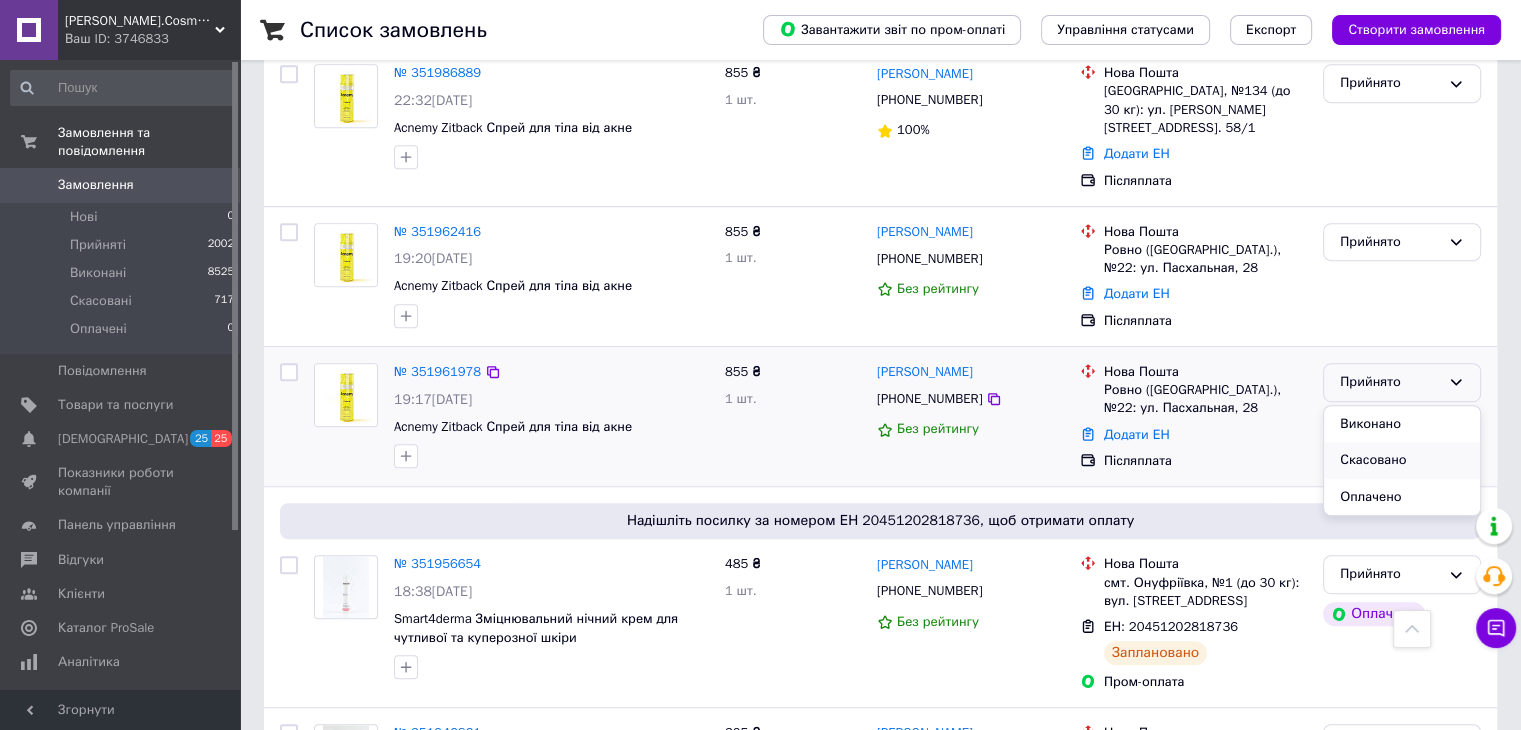 click on "Скасовано" at bounding box center [1402, 460] 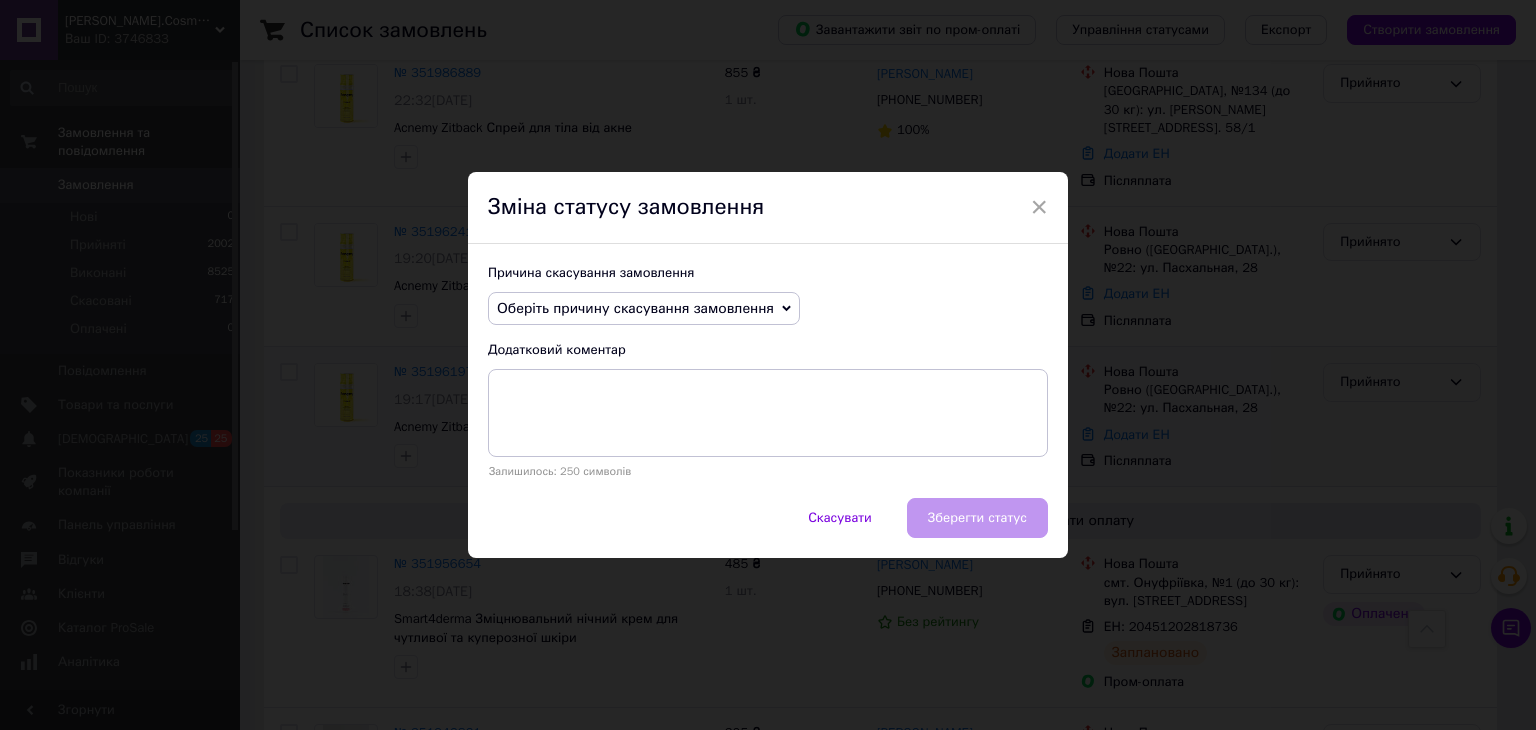 click on "Оберіть причину скасування замовлення" at bounding box center [635, 308] 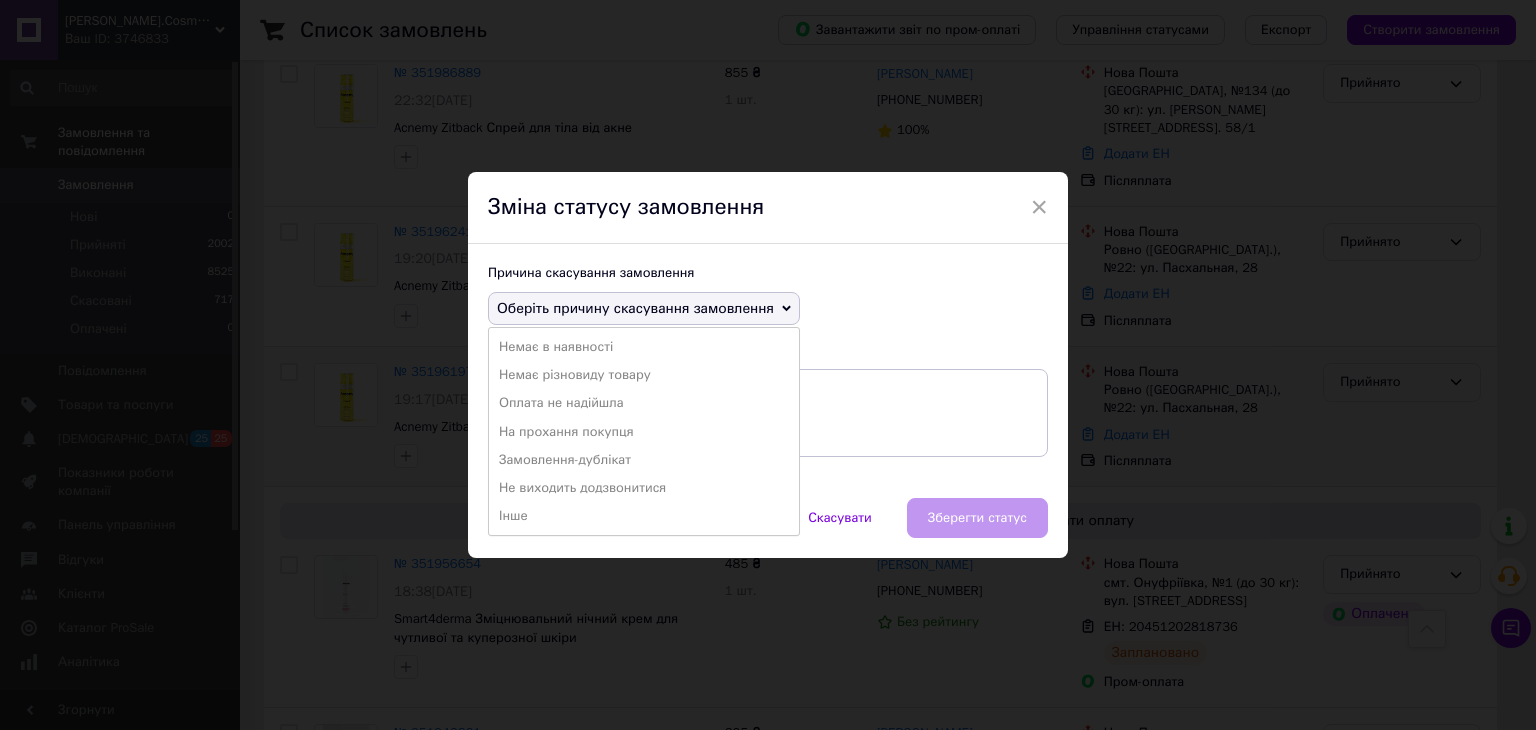 click on "Замовлення-дублікат" at bounding box center (644, 460) 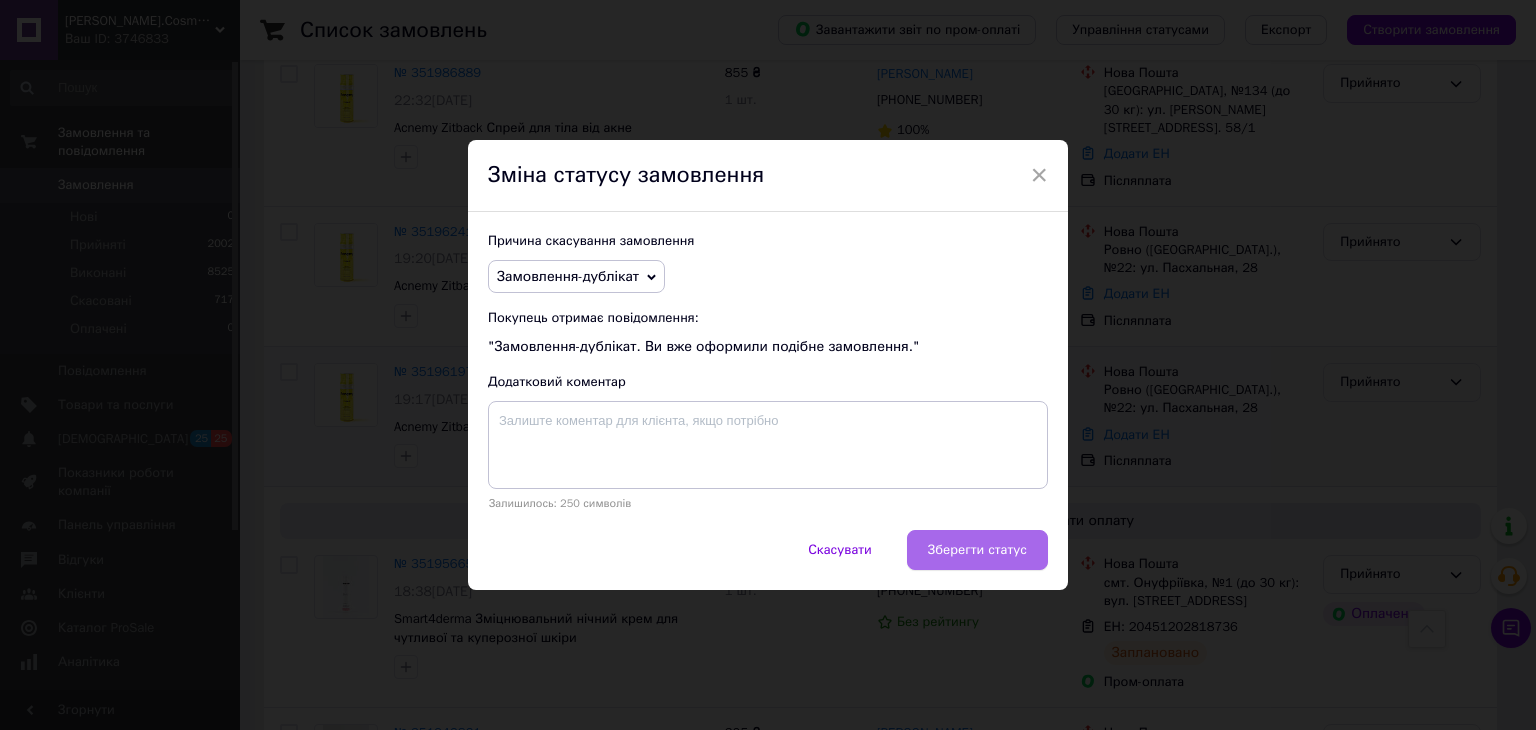 click on "Зберегти статус" at bounding box center (977, 550) 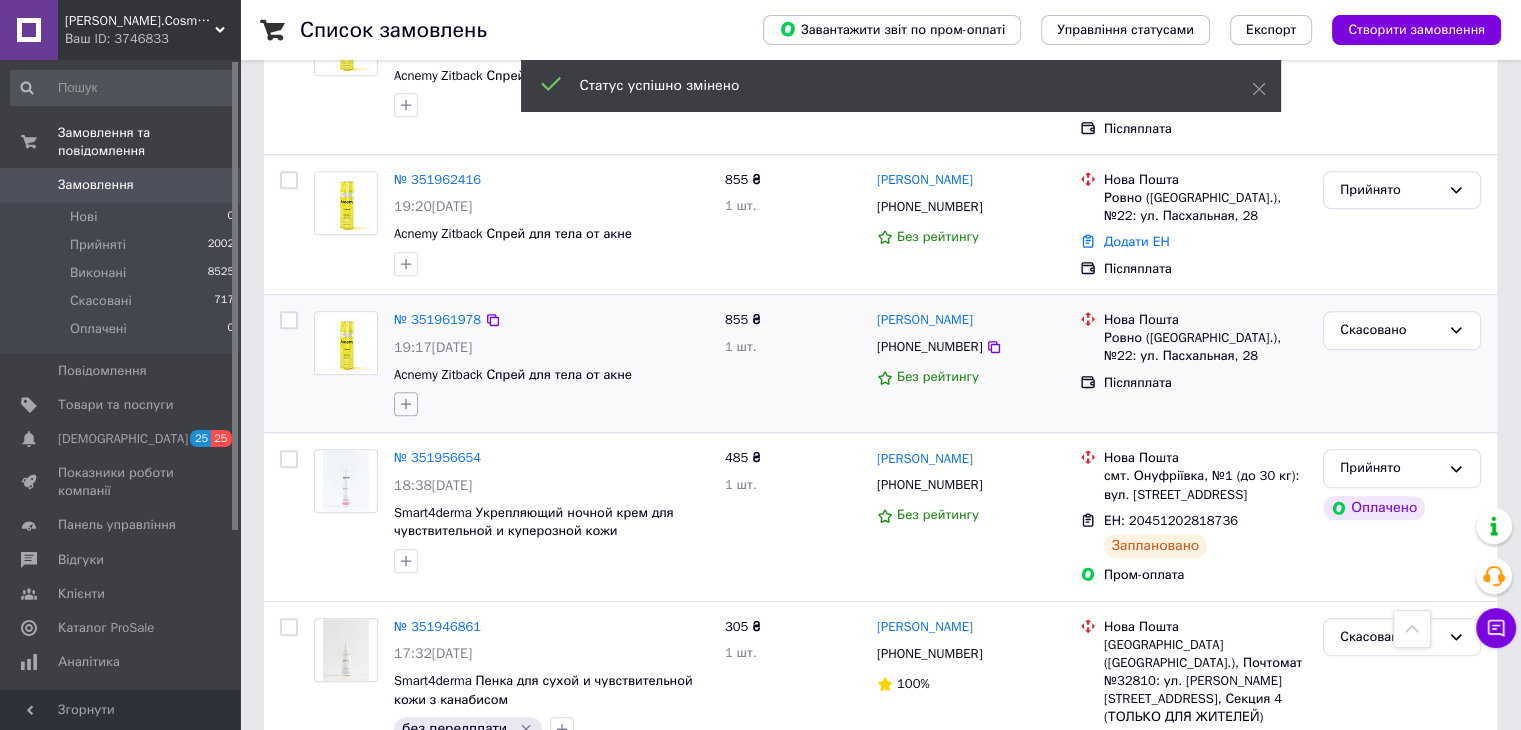 scroll, scrollTop: 1000, scrollLeft: 0, axis: vertical 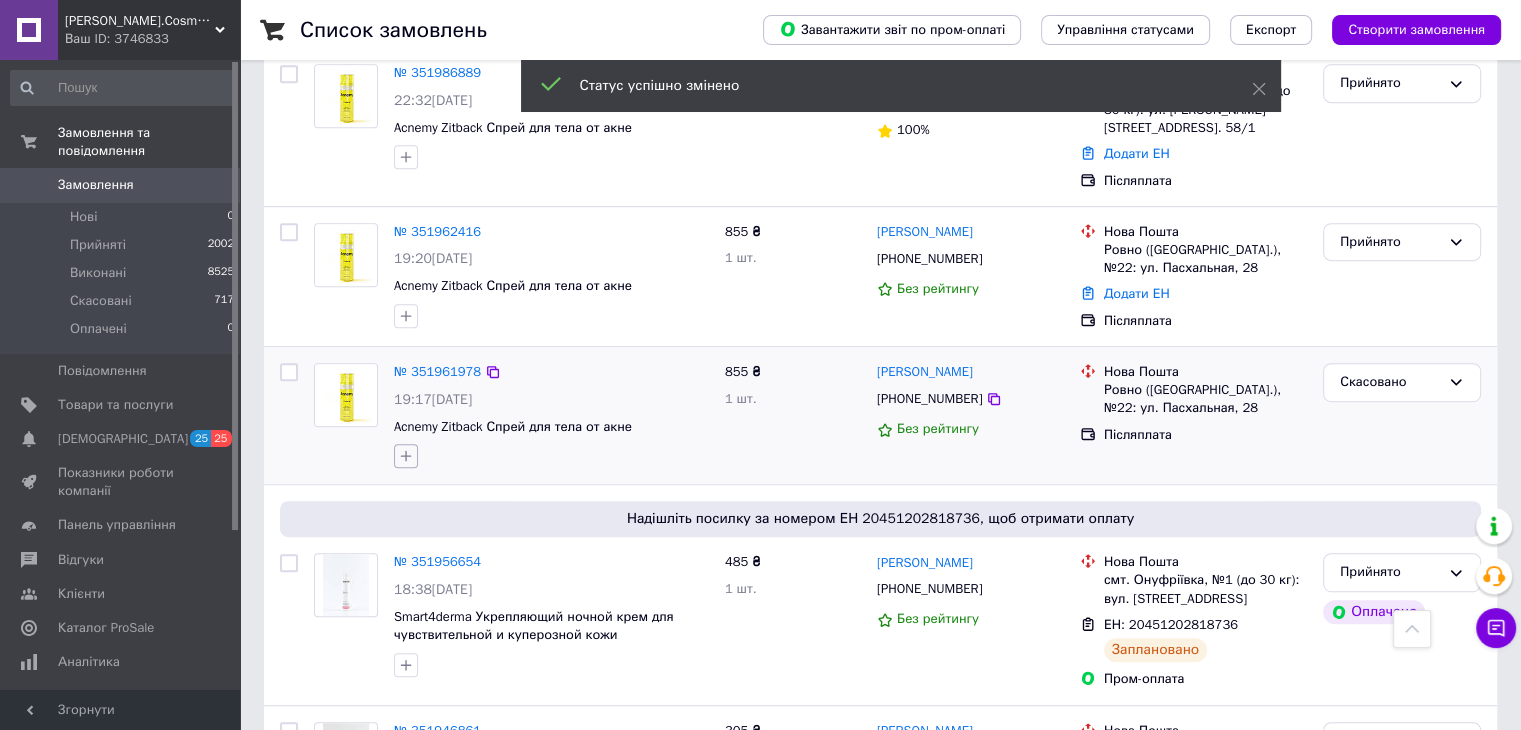 click 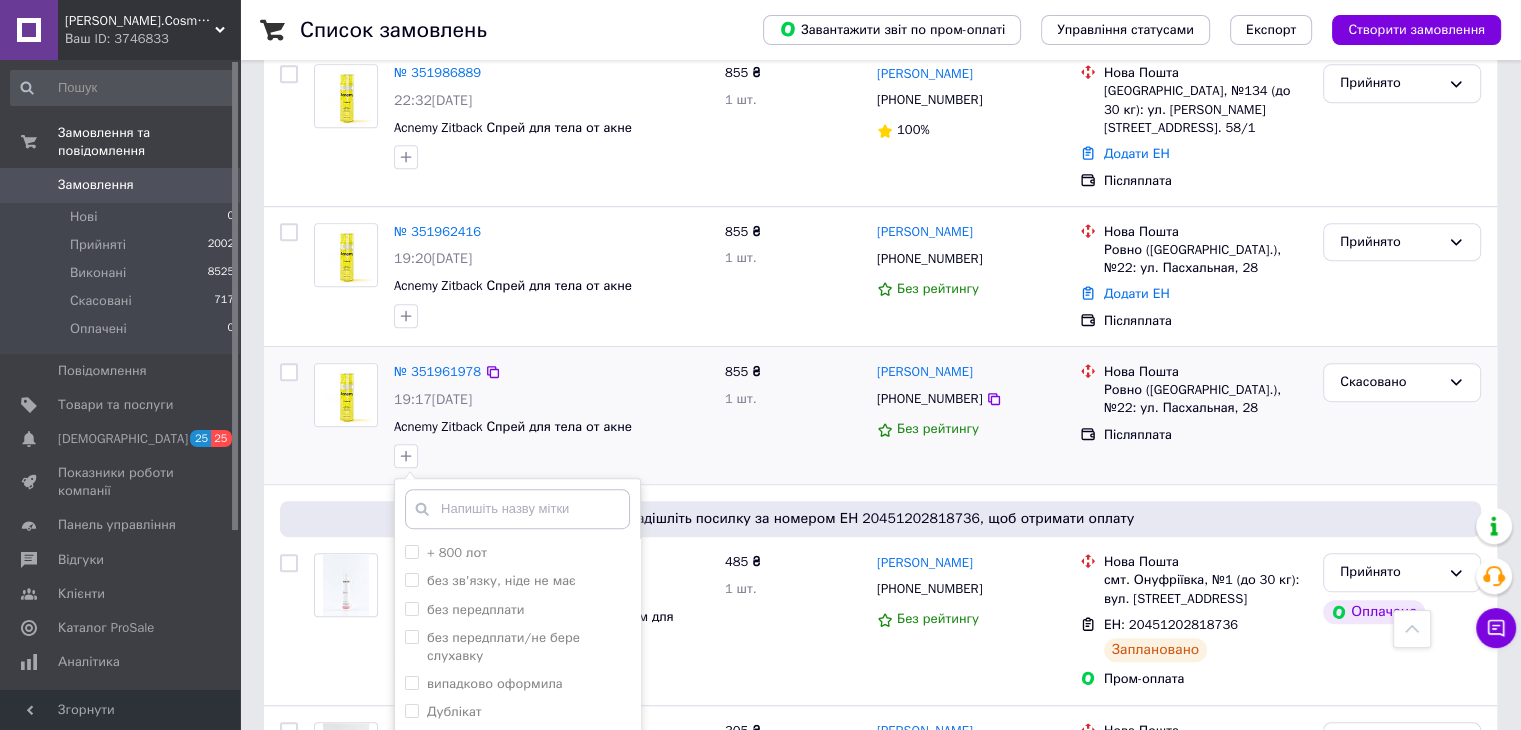scroll, scrollTop: 1200, scrollLeft: 0, axis: vertical 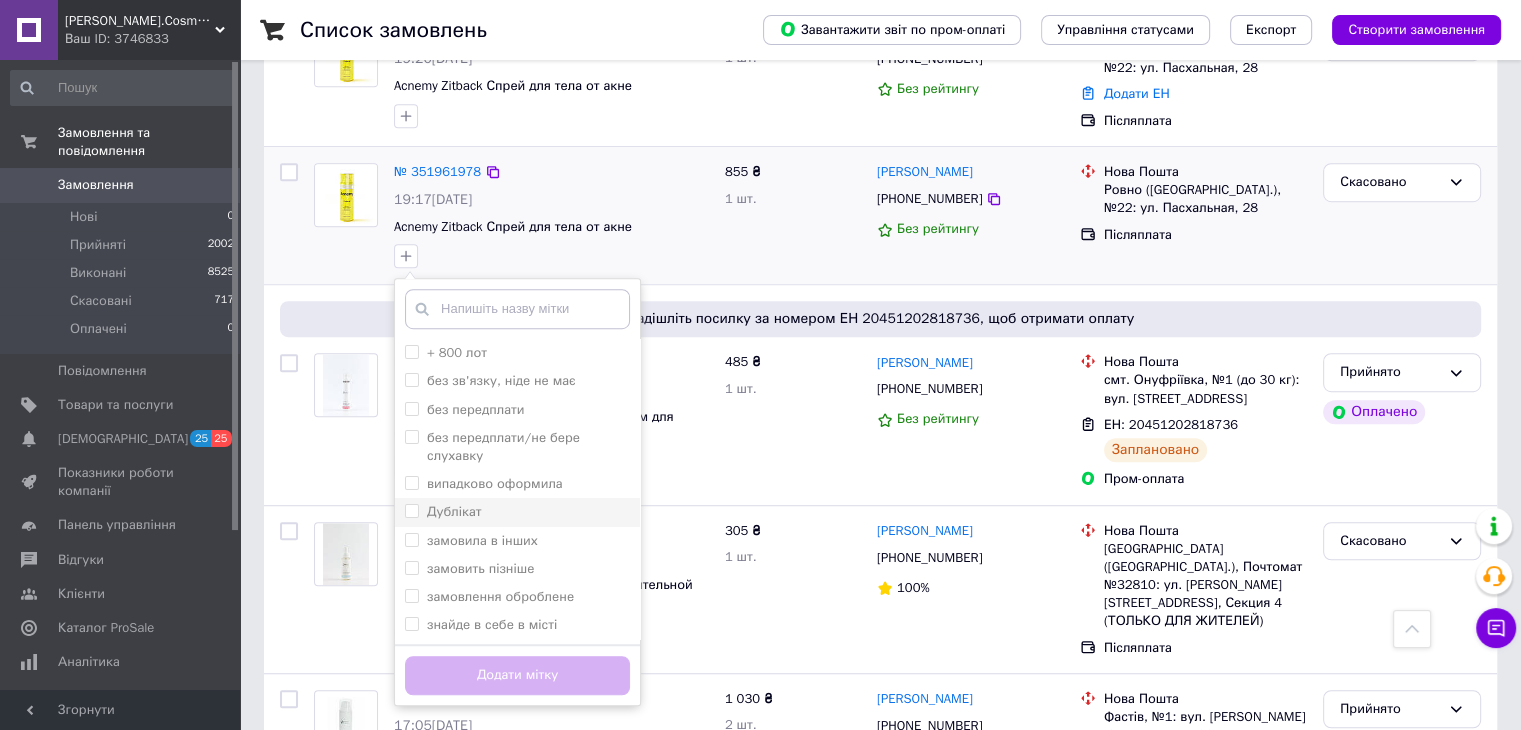 click on "Дублікат" at bounding box center [411, 510] 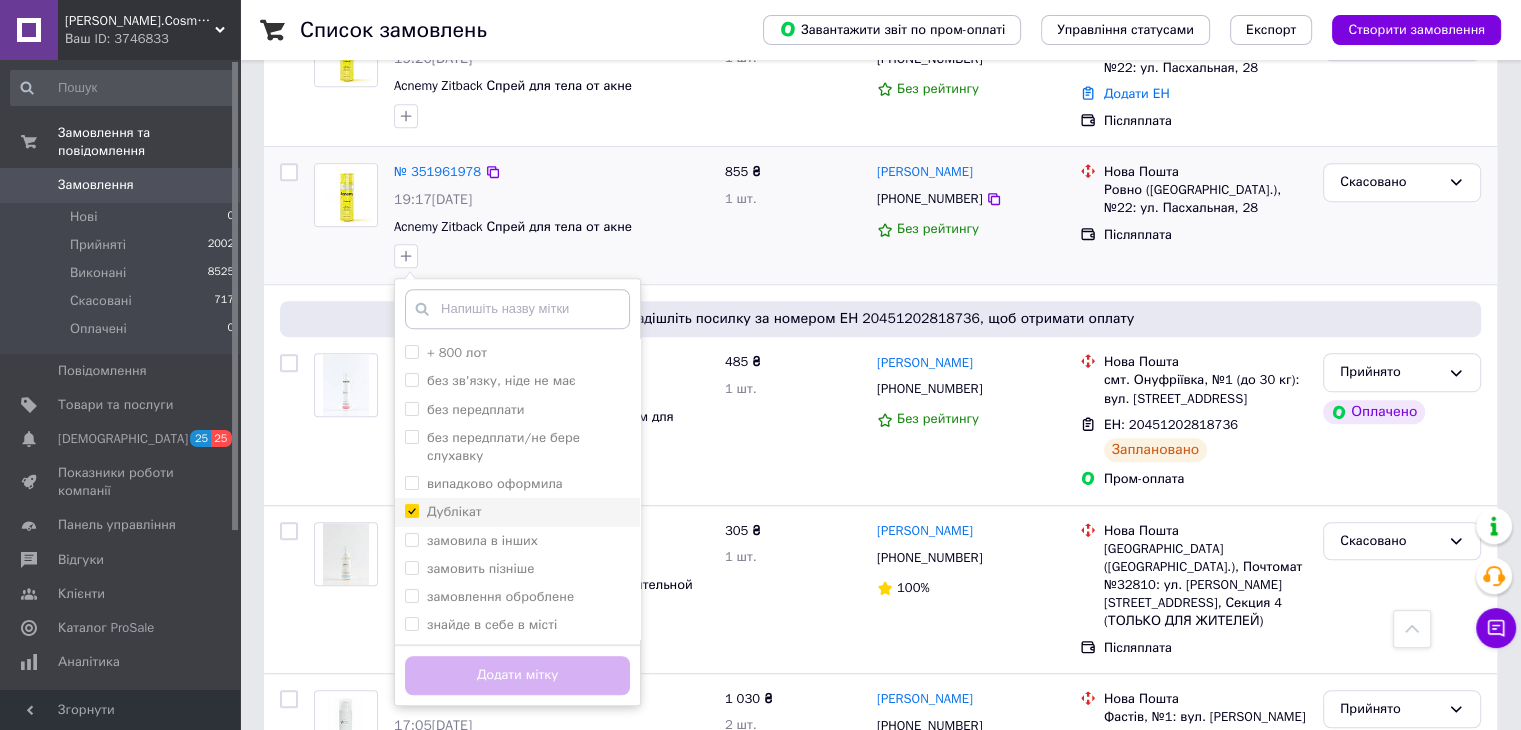 checkbox on "true" 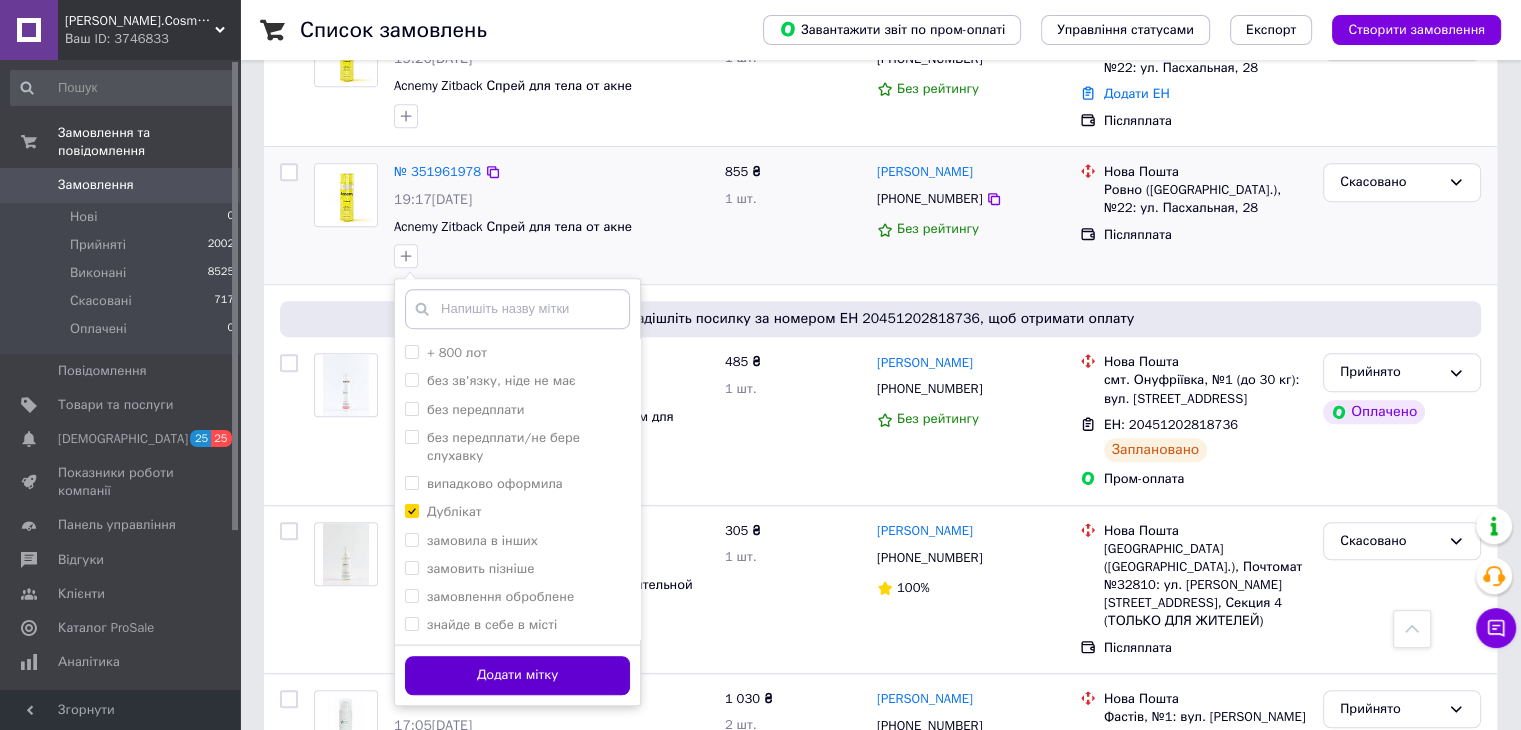 click on "Додати мітку" at bounding box center (517, 675) 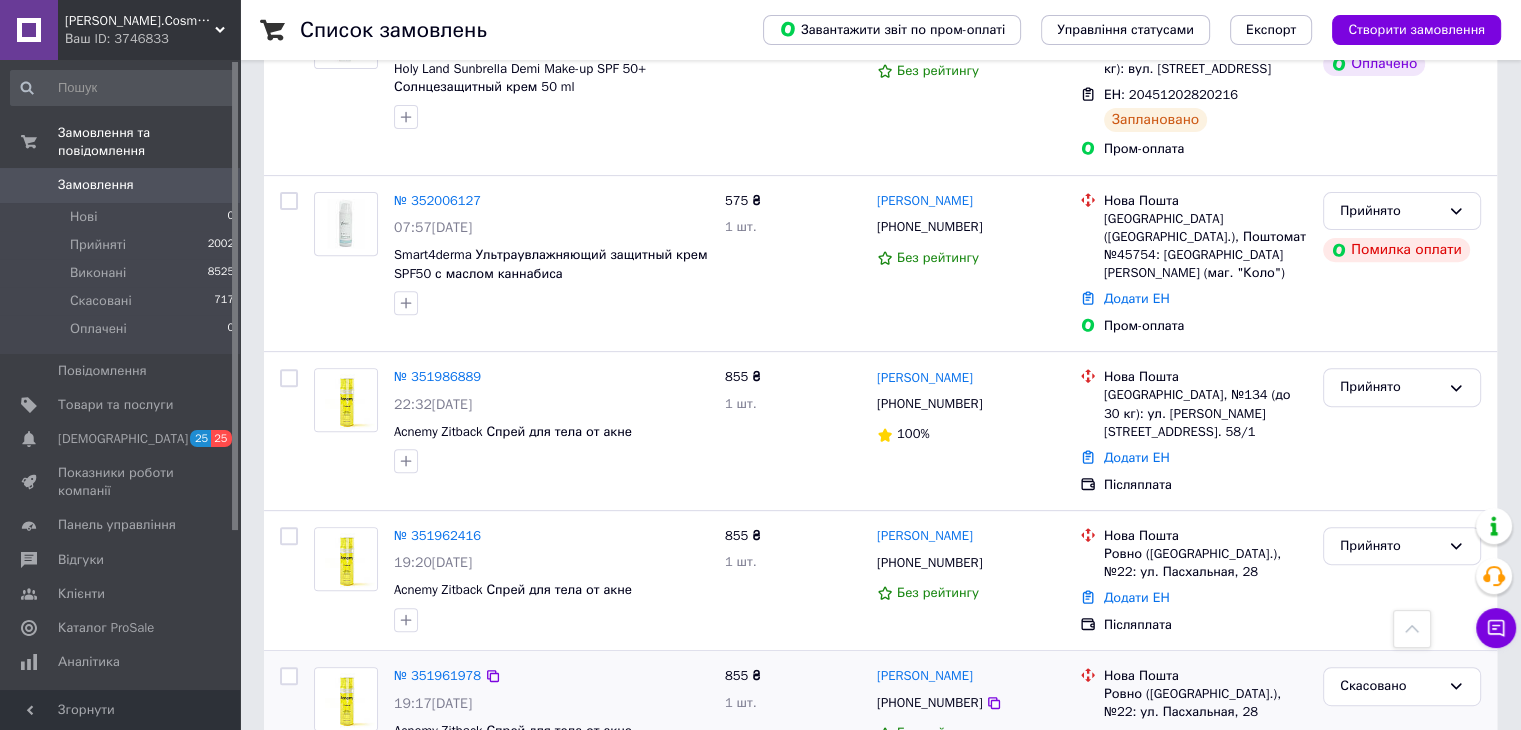 scroll, scrollTop: 600, scrollLeft: 0, axis: vertical 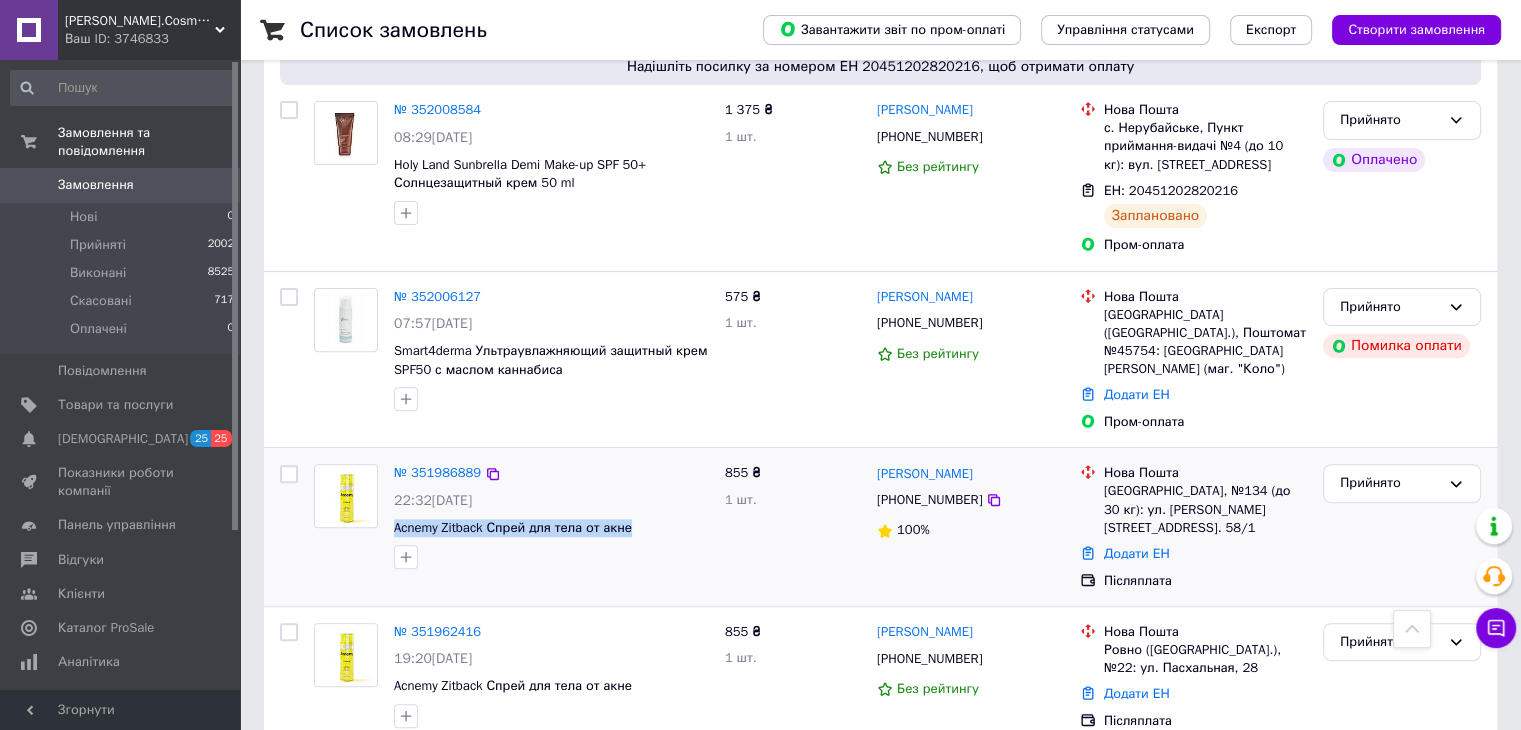 drag, startPoint x: 420, startPoint y: 493, endPoint x: 604, endPoint y: 502, distance: 184.21997 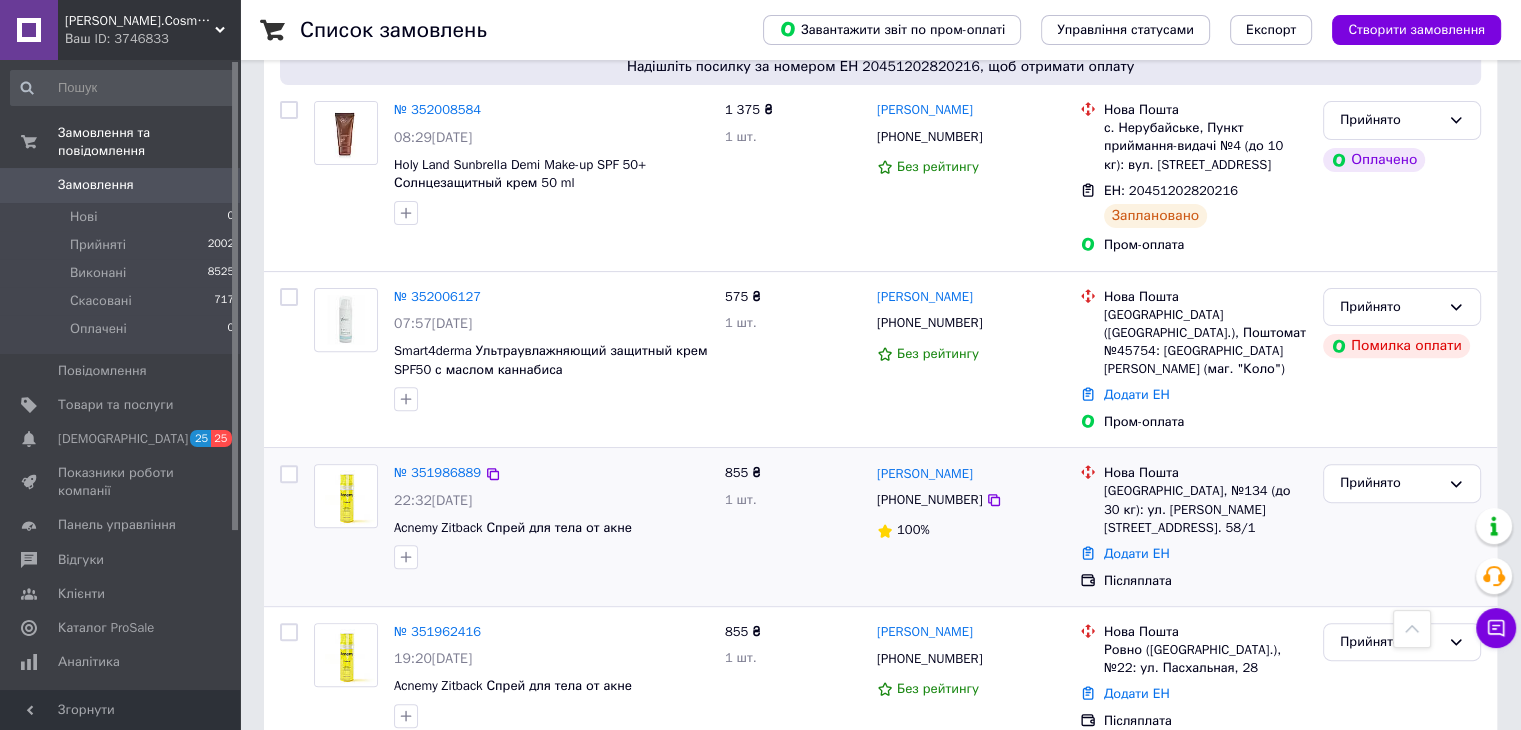 click on "[PERSON_NAME] [PHONE_NUMBER] 100%" at bounding box center [970, 527] 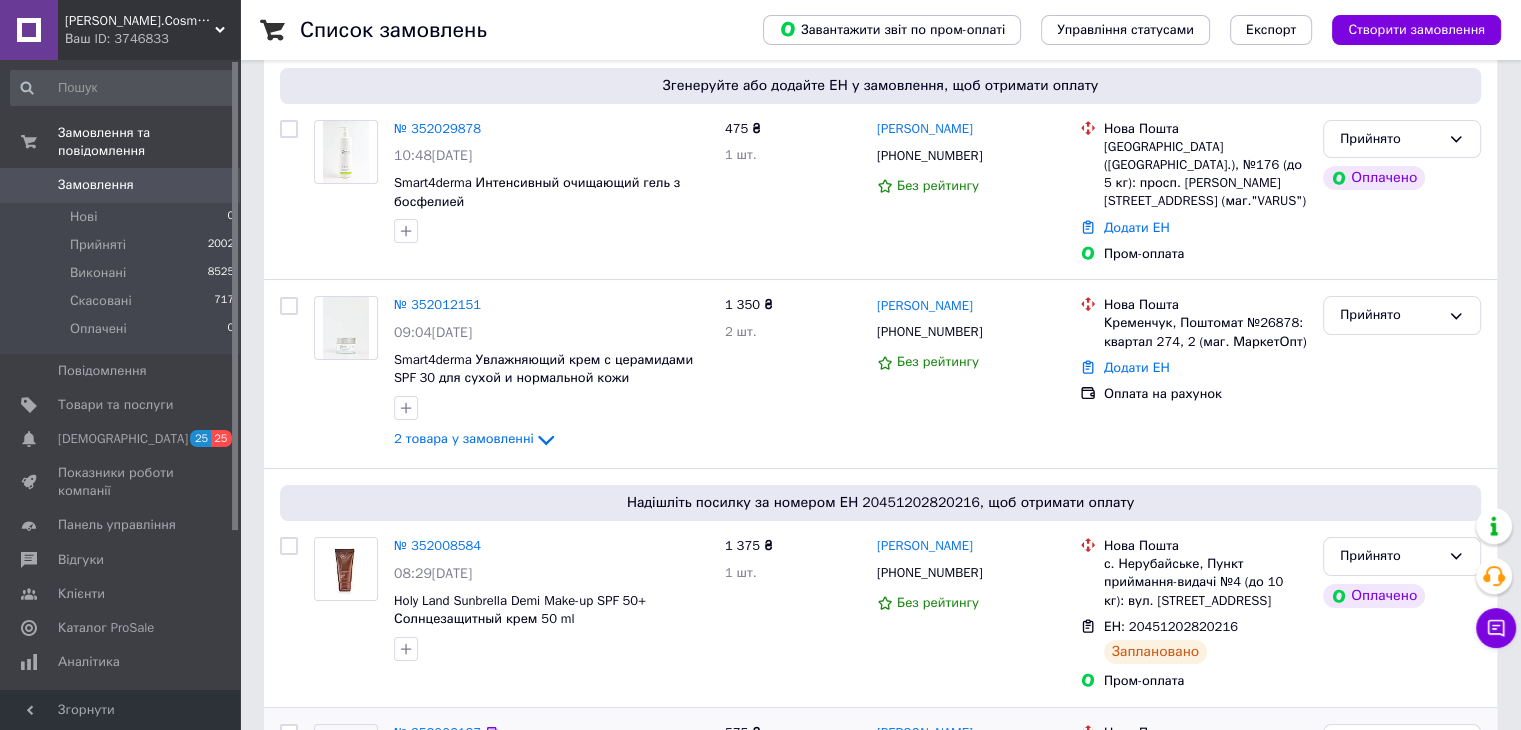 scroll, scrollTop: 100, scrollLeft: 0, axis: vertical 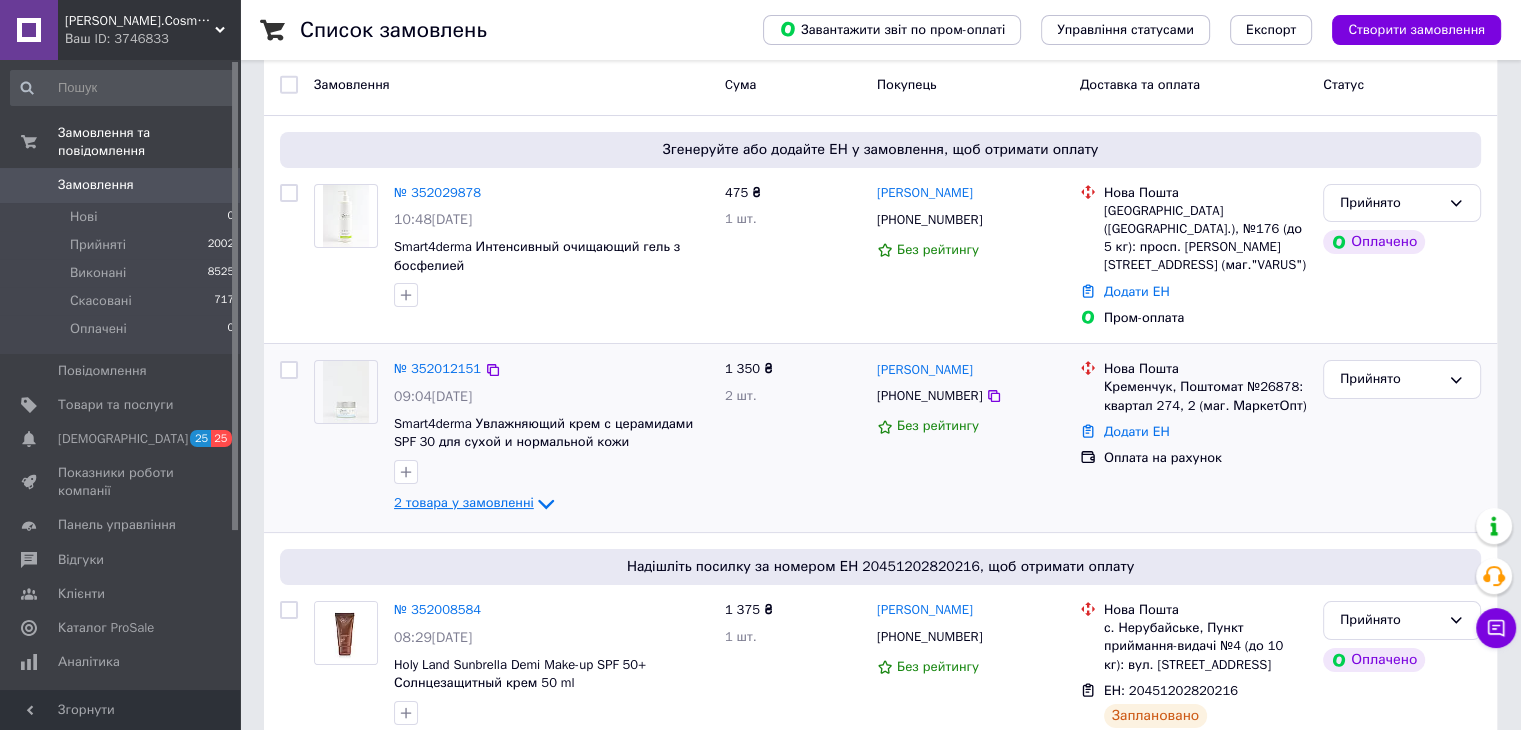 click on "2 товара у замовленні" at bounding box center [464, 503] 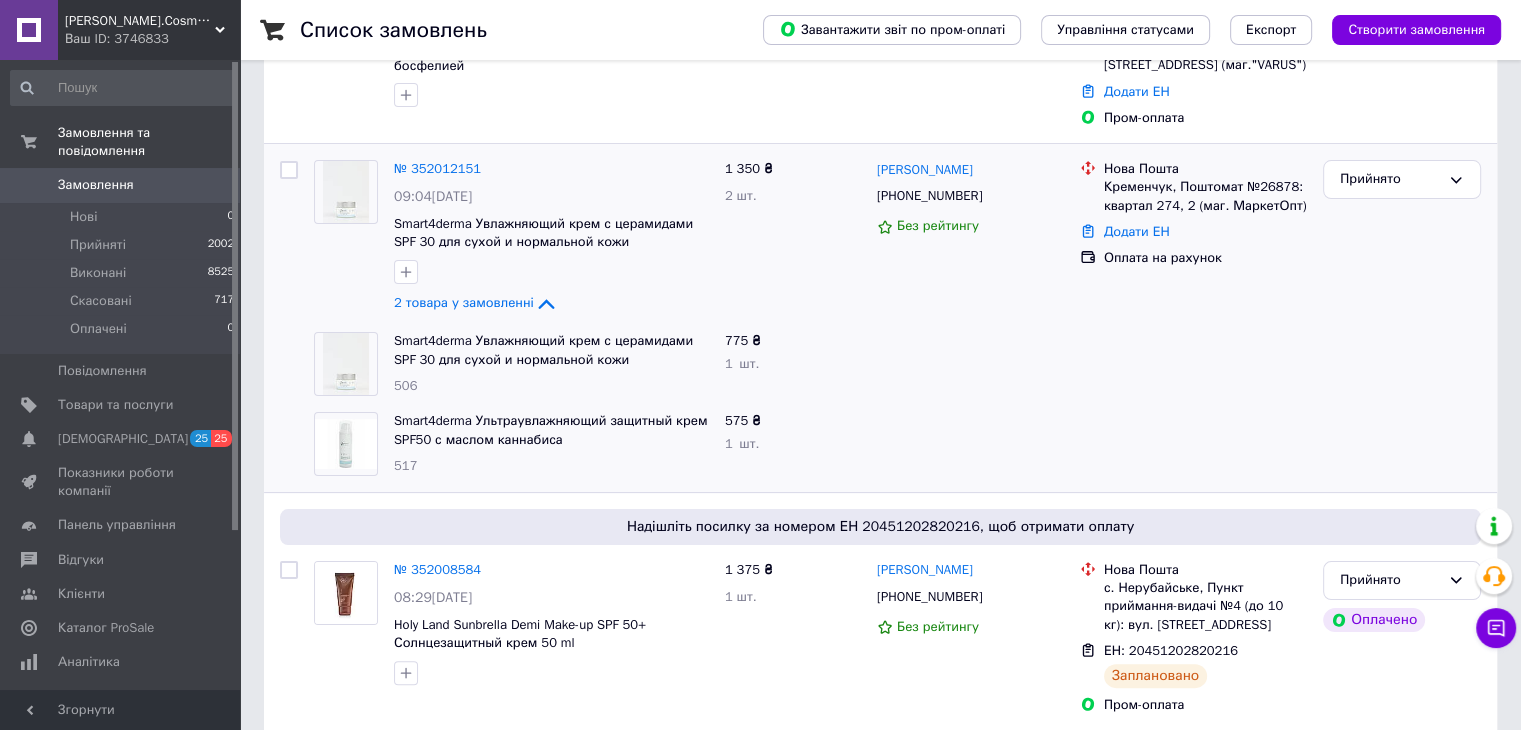 scroll, scrollTop: 200, scrollLeft: 0, axis: vertical 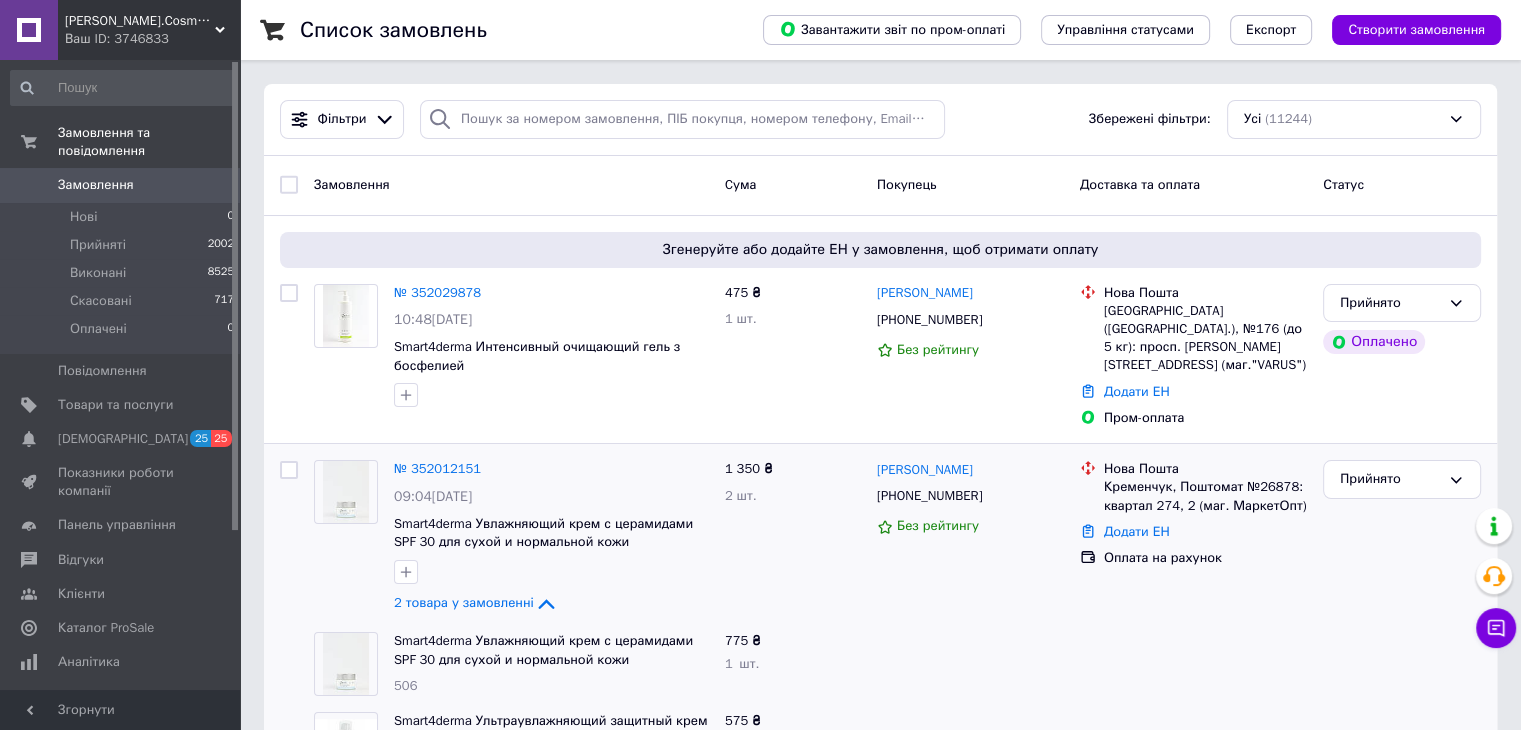 click on "0" at bounding box center (212, 185) 